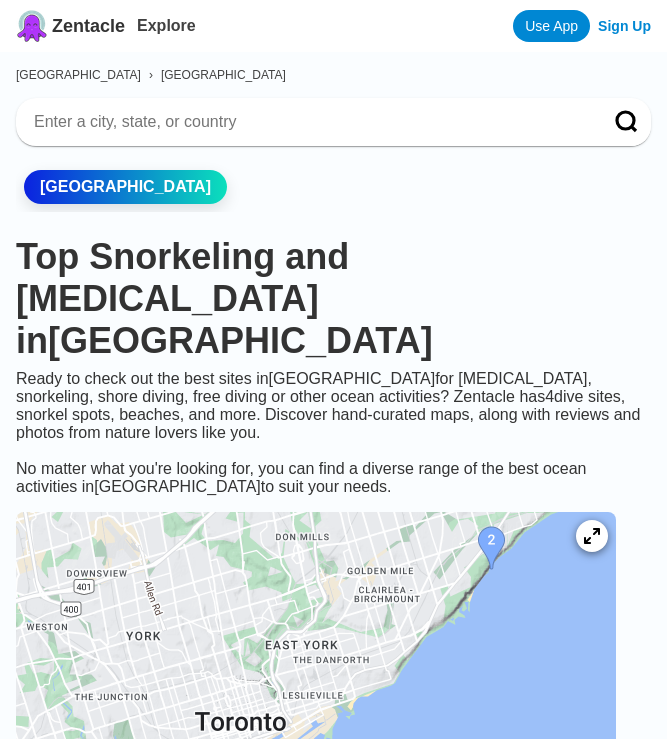 scroll, scrollTop: 0, scrollLeft: 0, axis: both 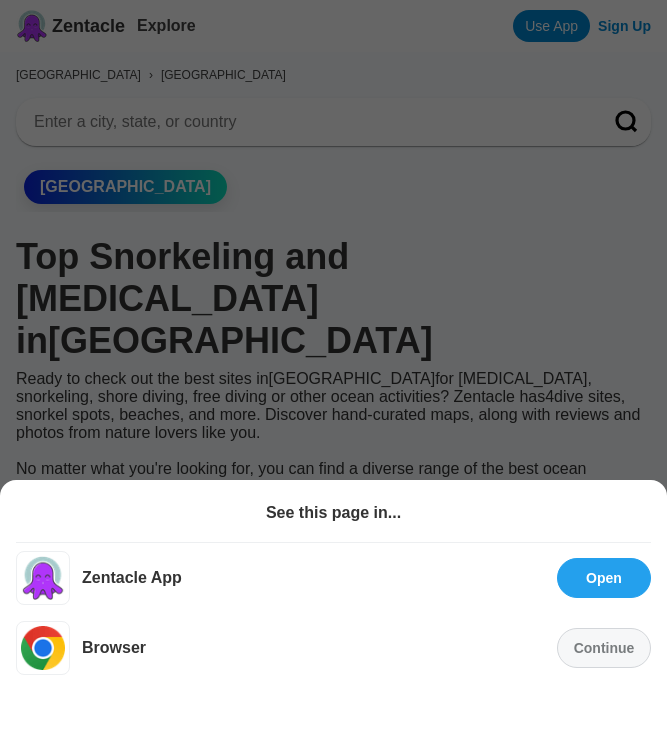 click on "Continue" at bounding box center (604, 648) 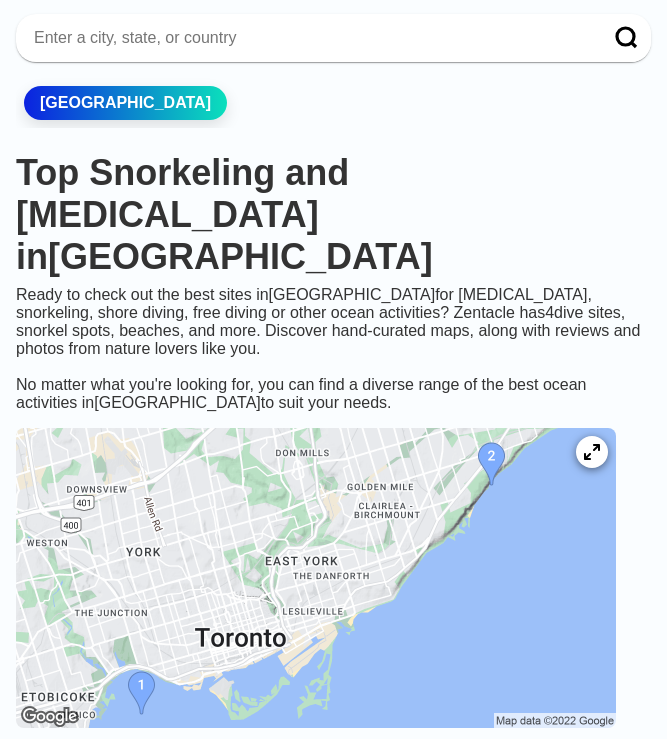scroll, scrollTop: 86, scrollLeft: 0, axis: vertical 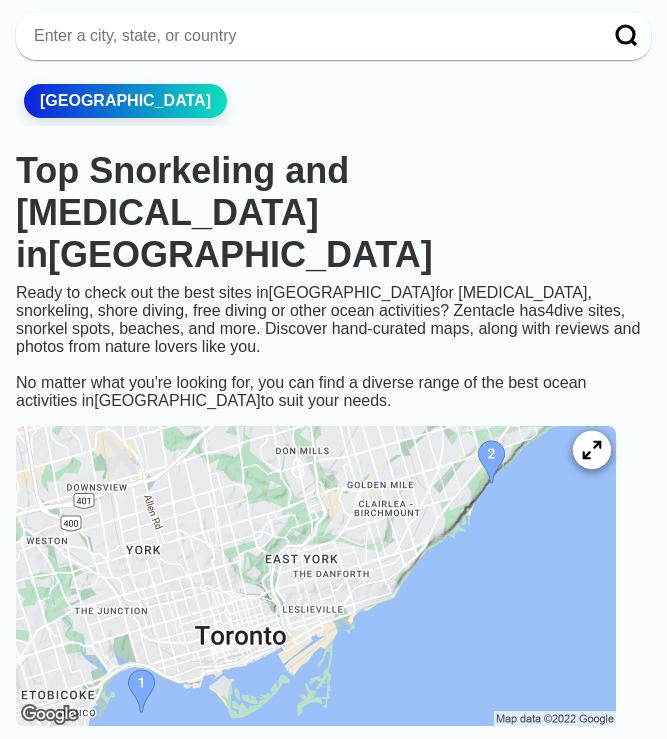 click 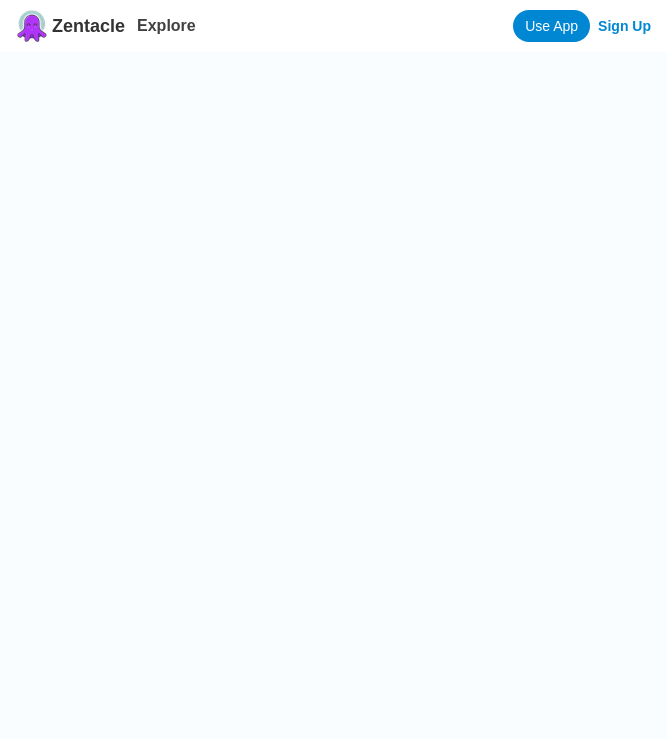 scroll, scrollTop: 0, scrollLeft: 0, axis: both 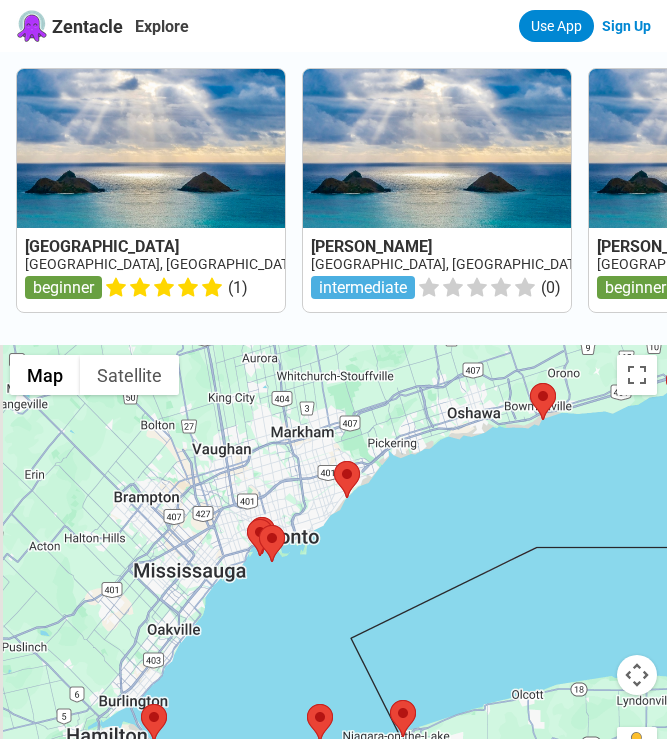 drag, startPoint x: 468, startPoint y: 602, endPoint x: 481, endPoint y: 521, distance: 82.036575 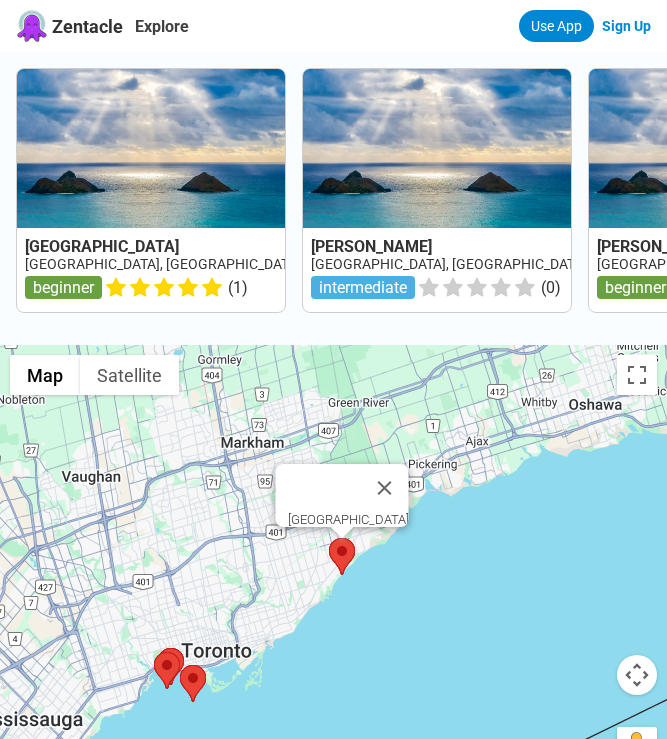 click at bounding box center (329, 538) 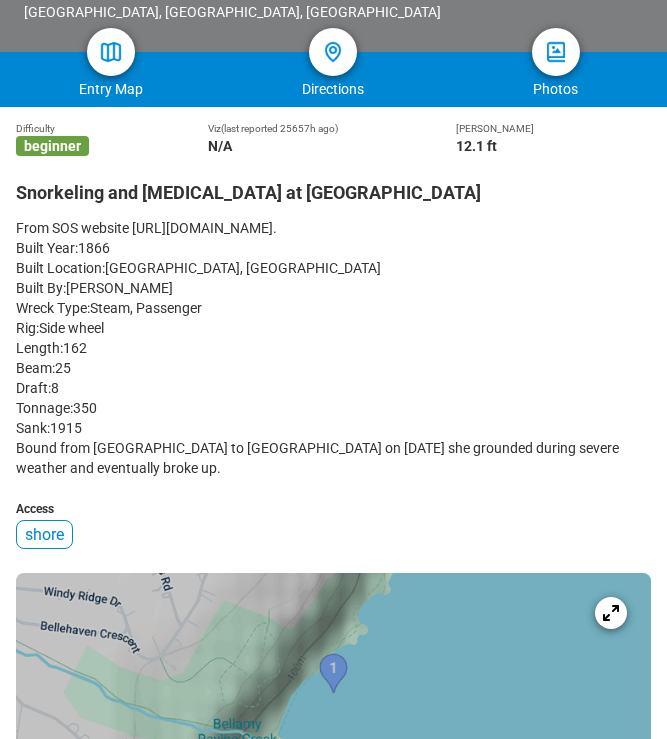scroll, scrollTop: 338, scrollLeft: 0, axis: vertical 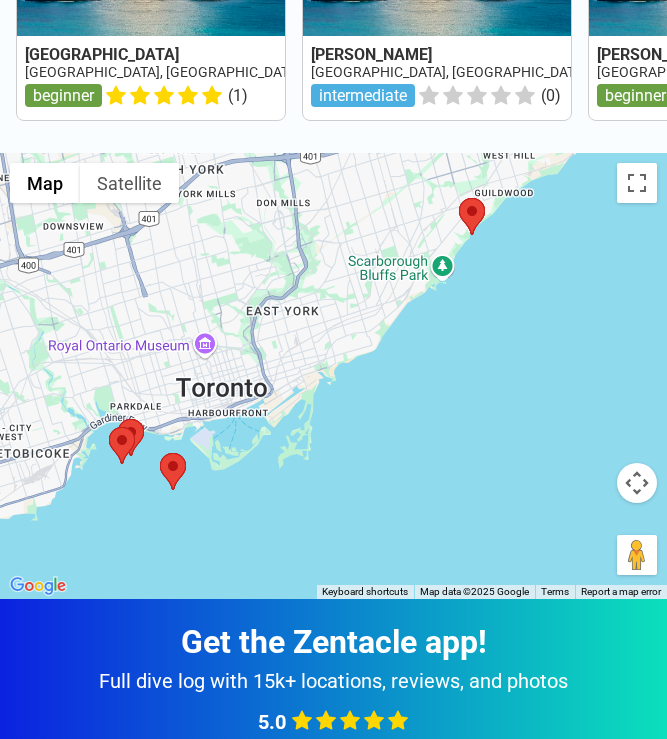 drag, startPoint x: 308, startPoint y: 402, endPoint x: 593, endPoint y: 521, distance: 308.84625 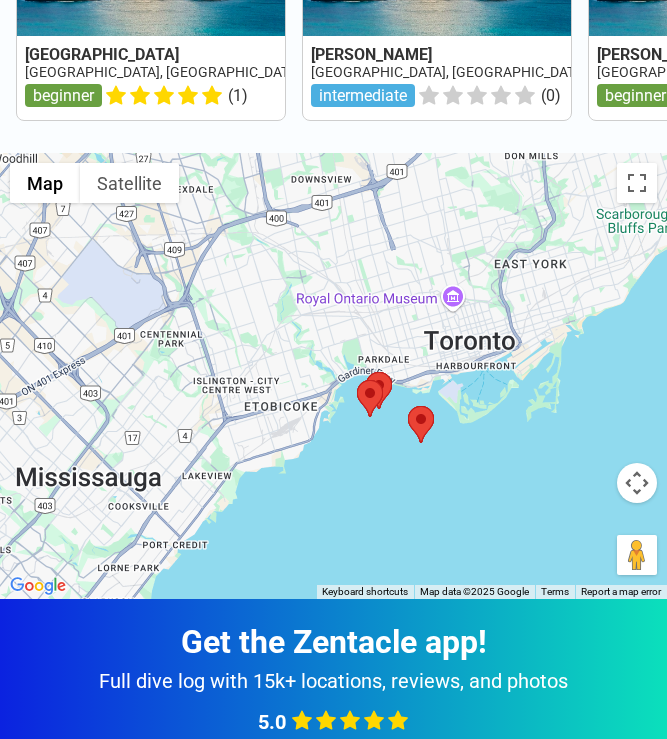 drag, startPoint x: 379, startPoint y: 511, endPoint x: 627, endPoint y: 458, distance: 253.60008 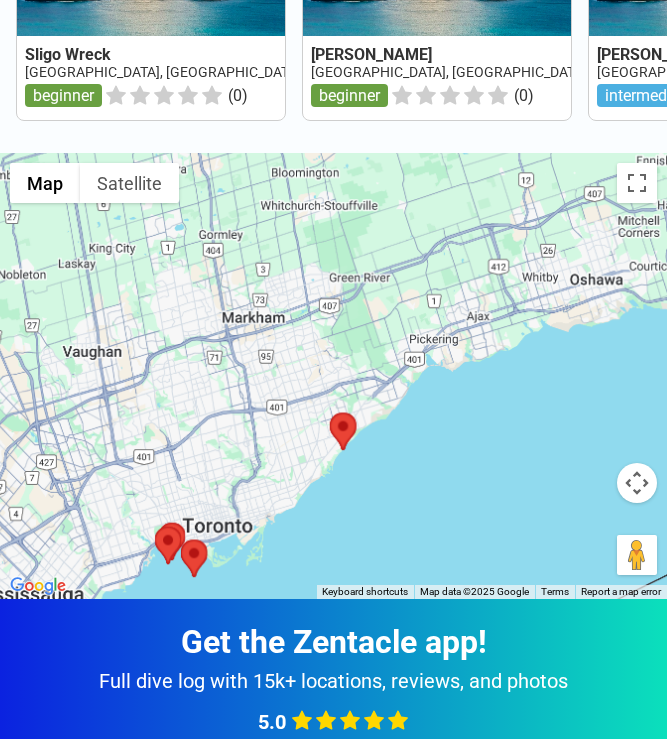 drag, startPoint x: 620, startPoint y: 359, endPoint x: 395, endPoint y: 479, distance: 255 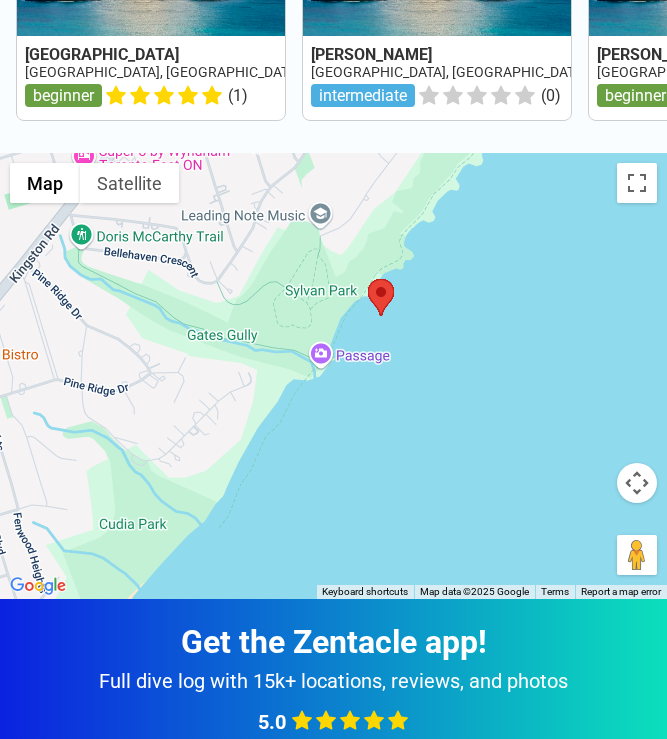 drag, startPoint x: 262, startPoint y: 510, endPoint x: 402, endPoint y: 311, distance: 243.31256 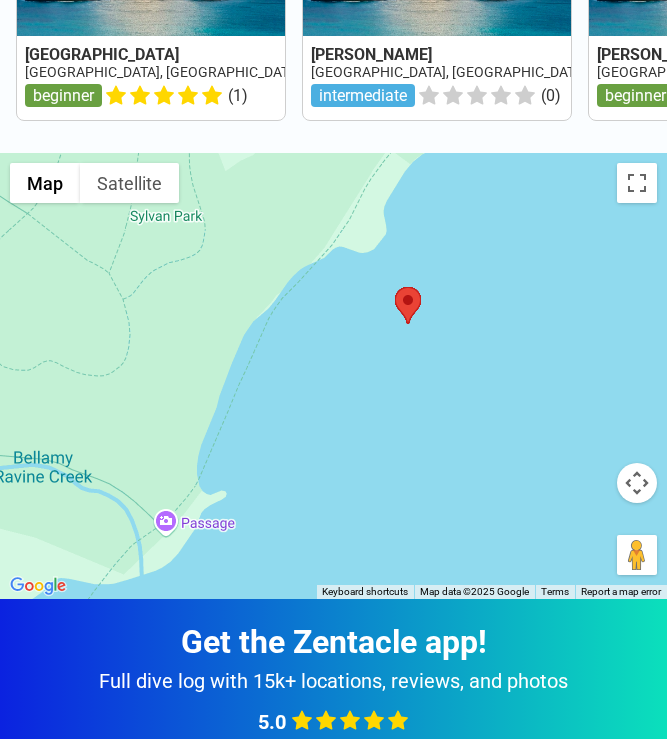 drag, startPoint x: 311, startPoint y: 361, endPoint x: 449, endPoint y: 366, distance: 138.09055 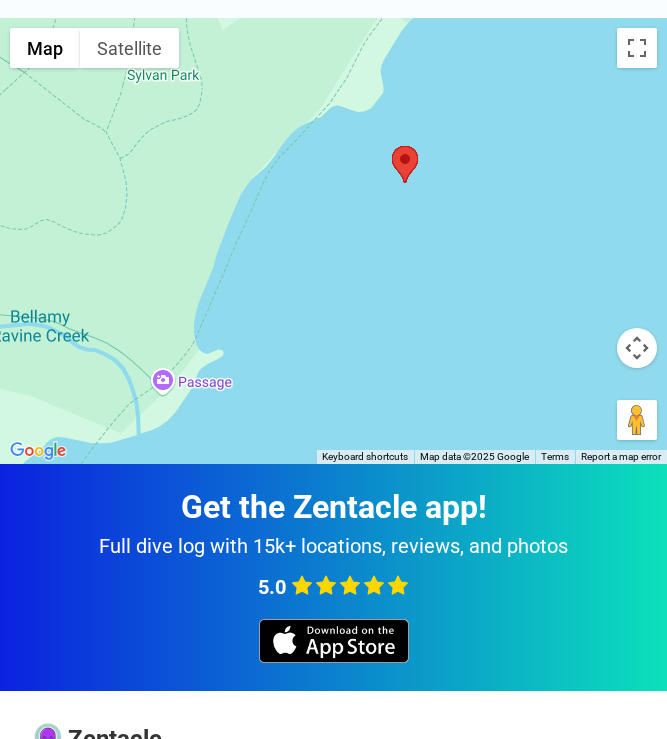 scroll, scrollTop: 326, scrollLeft: 0, axis: vertical 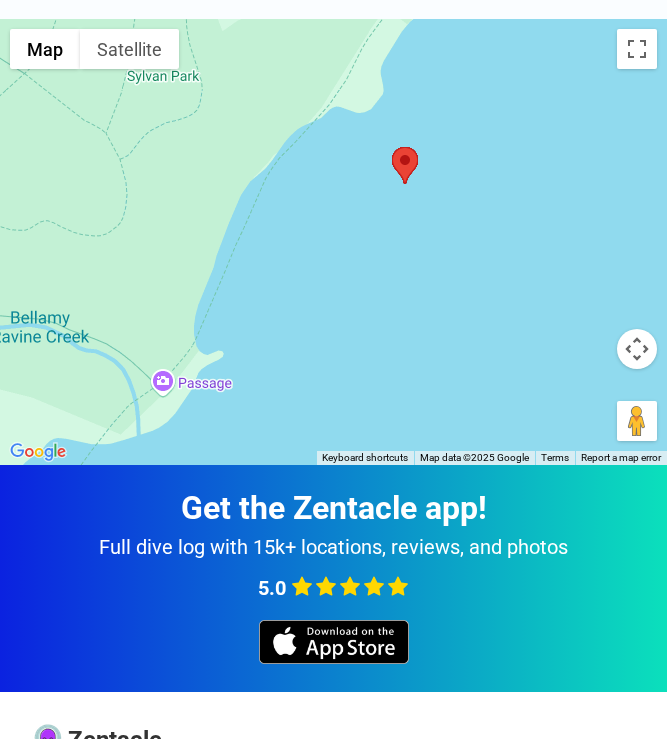 click on "To navigate, press the arrow keys." at bounding box center (333, 242) 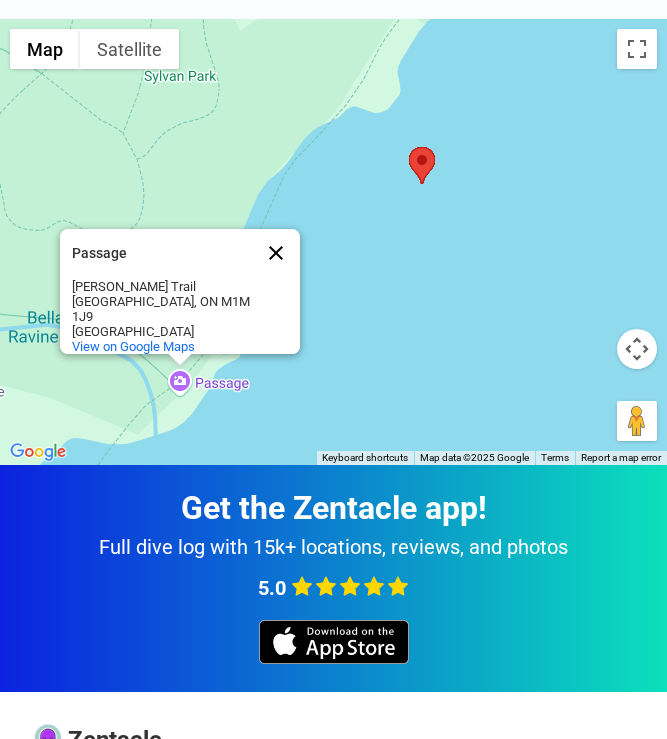 click at bounding box center [276, 253] 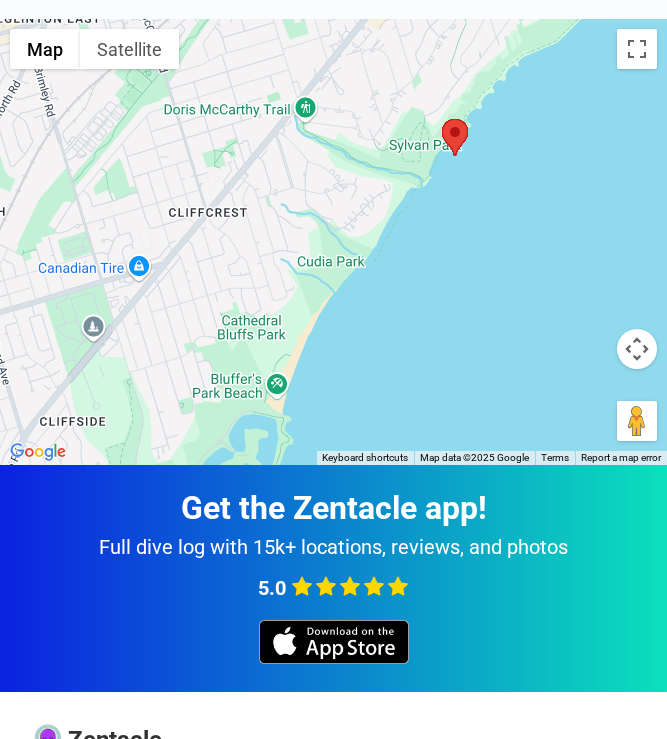 drag, startPoint x: 409, startPoint y: 348, endPoint x: 477, endPoint y: 174, distance: 186.81541 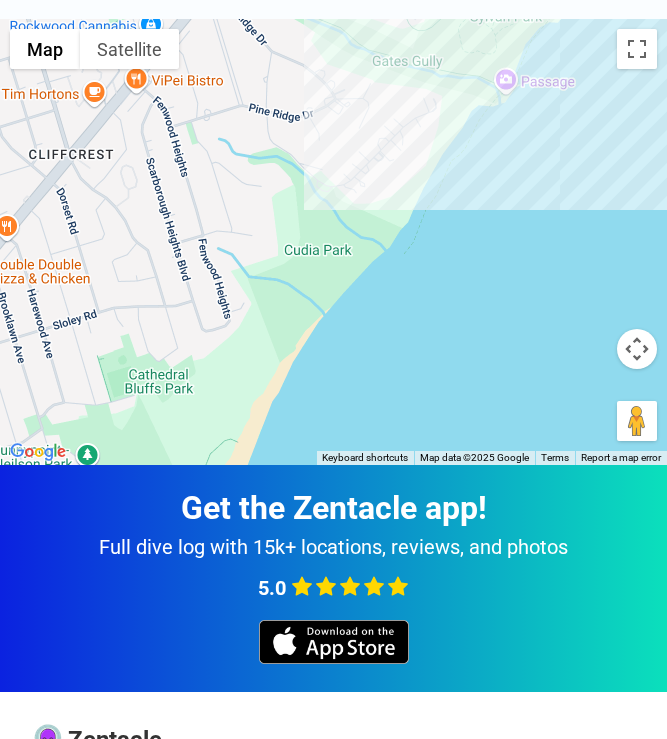 drag, startPoint x: 400, startPoint y: 334, endPoint x: 413, endPoint y: 407, distance: 74.1485 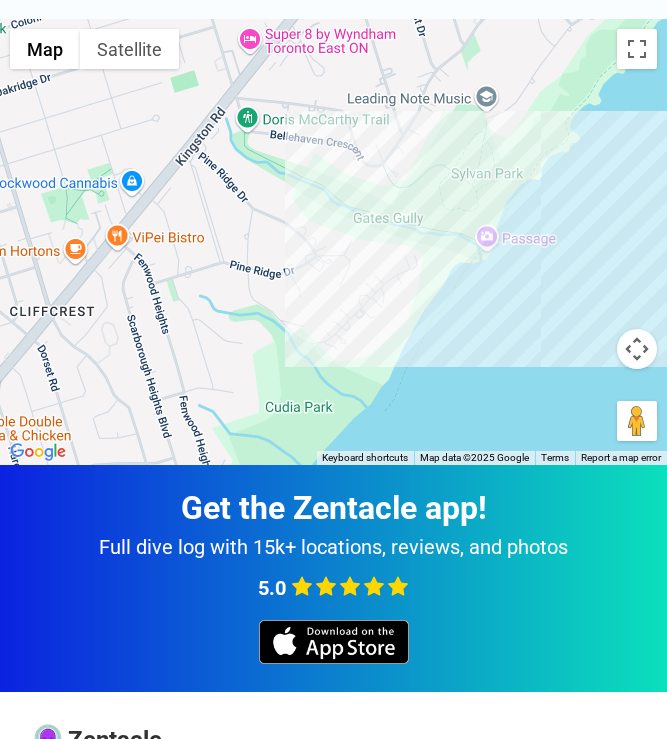 drag, startPoint x: 483, startPoint y: 190, endPoint x: 473, endPoint y: 334, distance: 144.3468 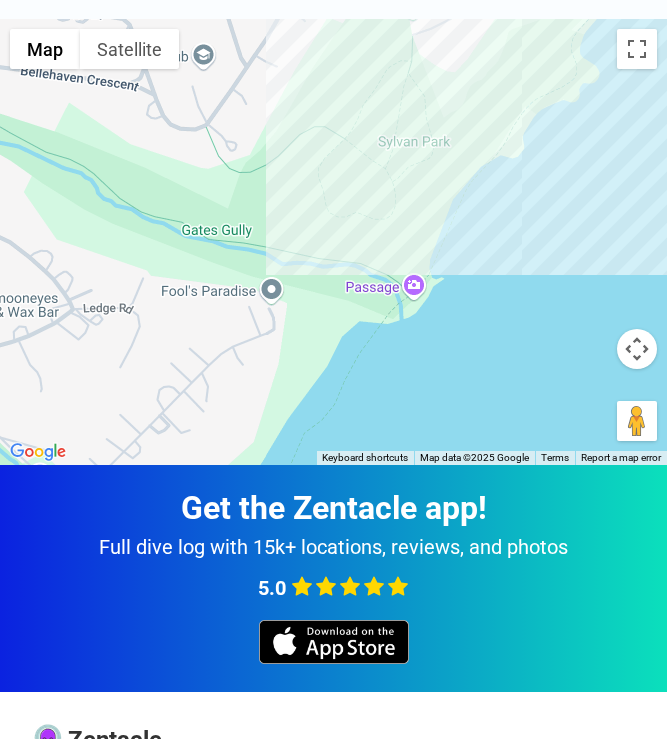 drag, startPoint x: 558, startPoint y: 200, endPoint x: 460, endPoint y: 339, distance: 170.07352 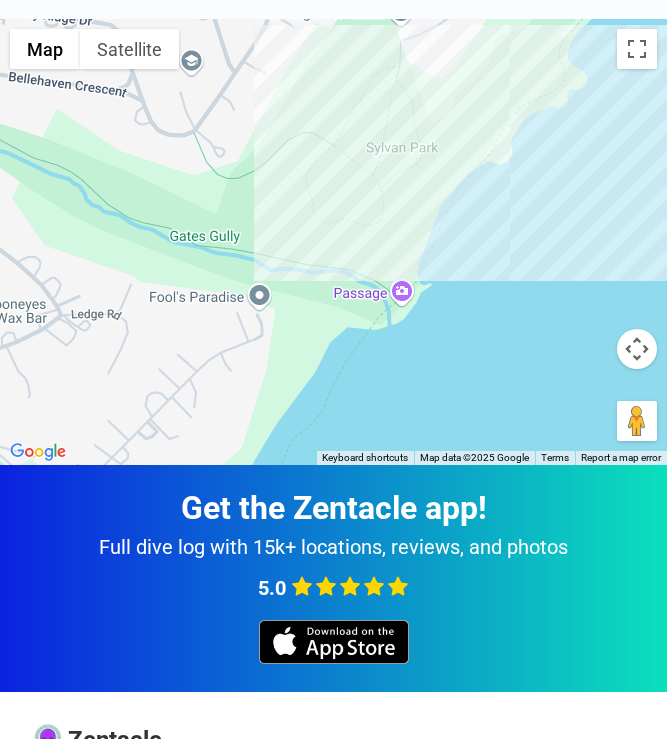 click on "To navigate, press the arrow keys." at bounding box center [333, 242] 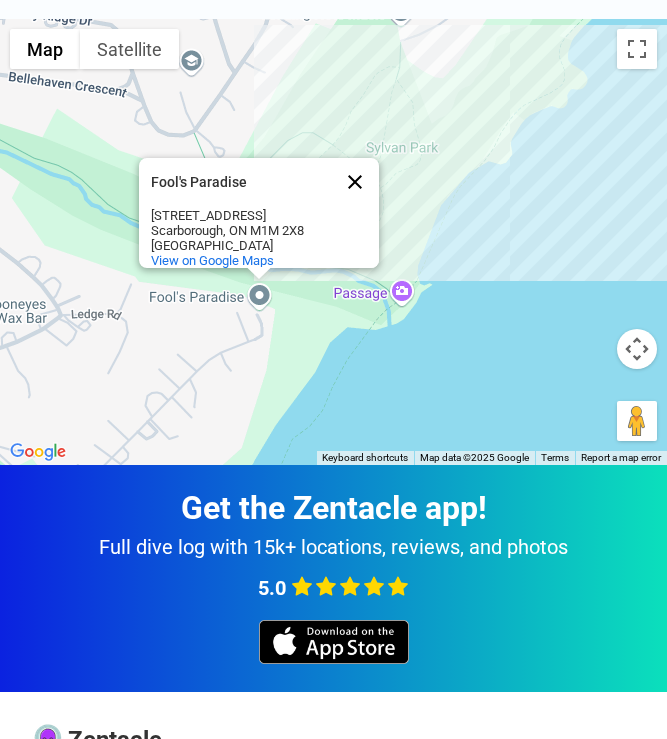 click at bounding box center [355, 182] 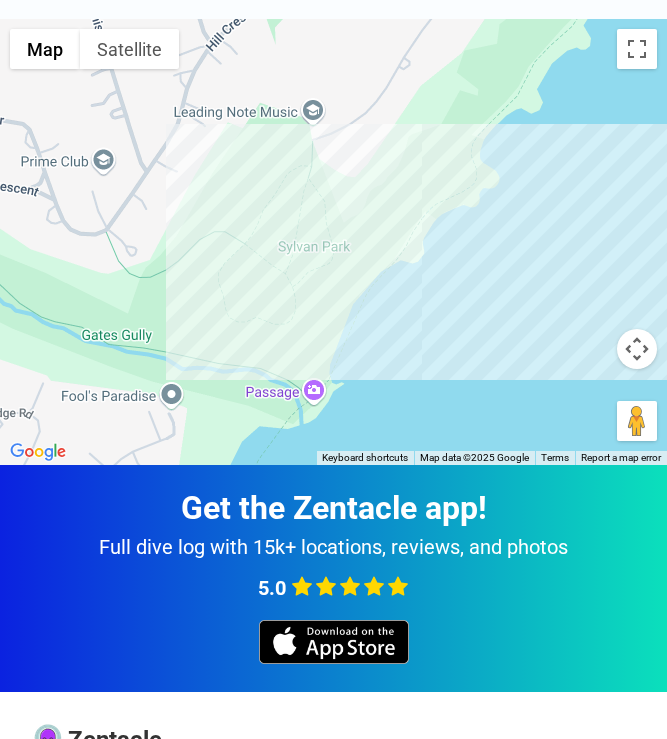 drag, startPoint x: 509, startPoint y: 227, endPoint x: 421, endPoint y: 327, distance: 133.2066 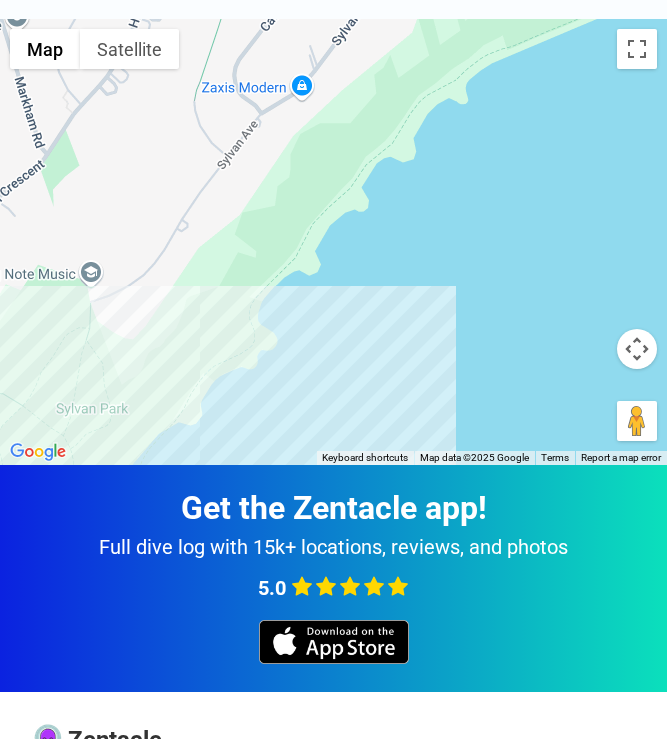 drag, startPoint x: 580, startPoint y: 166, endPoint x: 358, endPoint y: 326, distance: 273.6494 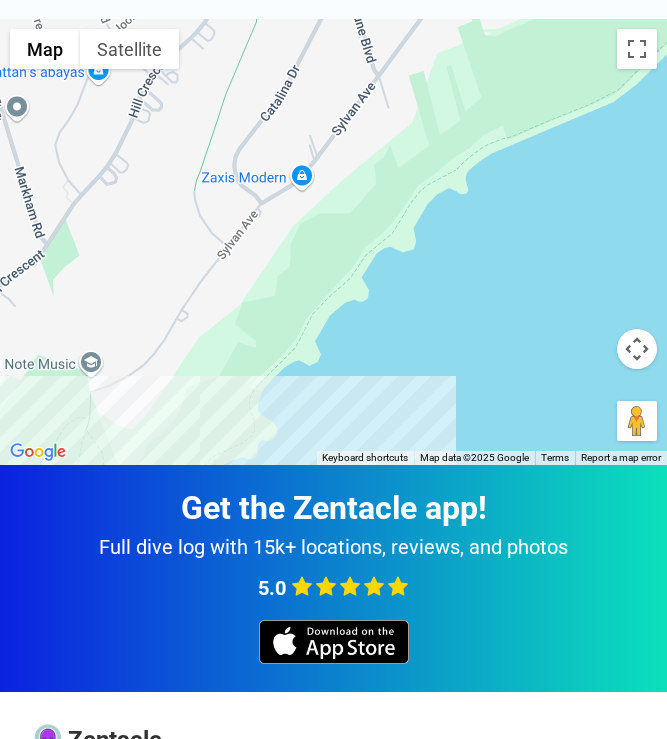 drag, startPoint x: 474, startPoint y: 224, endPoint x: 591, endPoint y: 105, distance: 166.8832 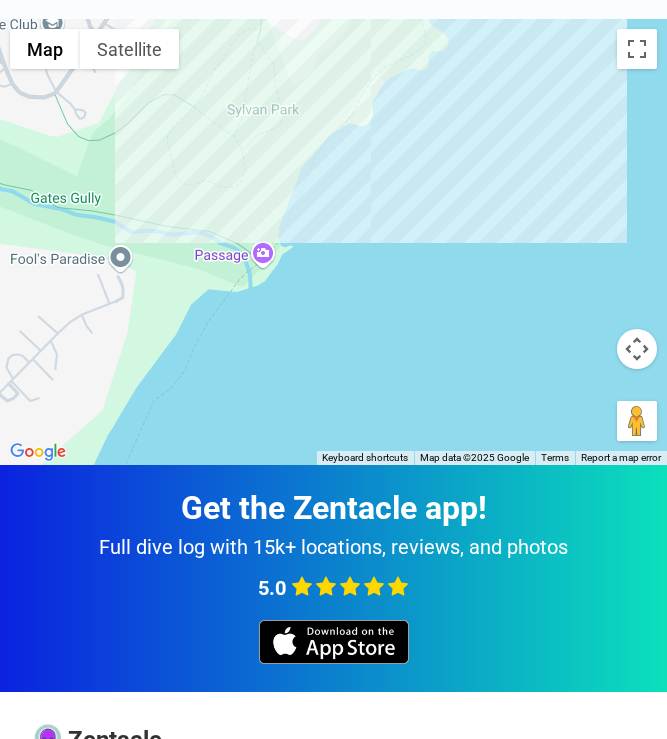 drag, startPoint x: 471, startPoint y: 277, endPoint x: 525, endPoint y: 102, distance: 183.14203 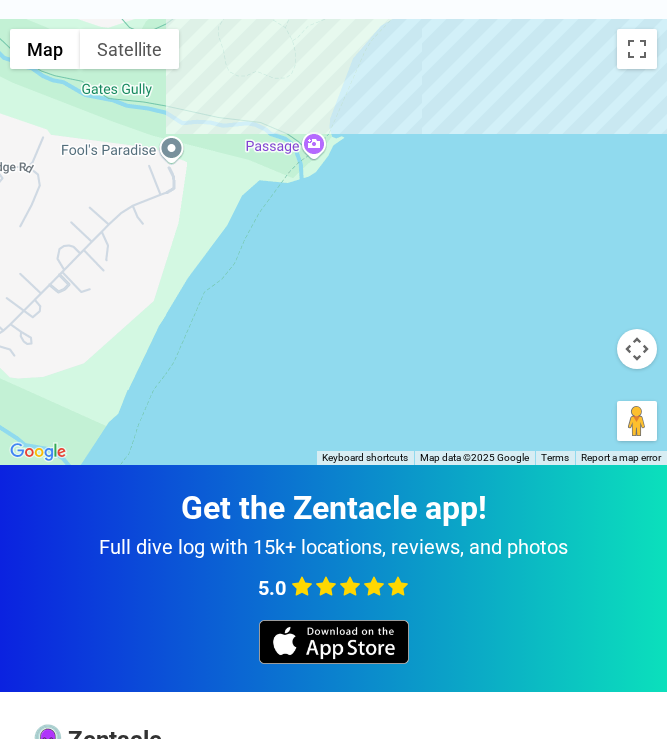 drag, startPoint x: 465, startPoint y: 241, endPoint x: 517, endPoint y: 130, distance: 122.57651 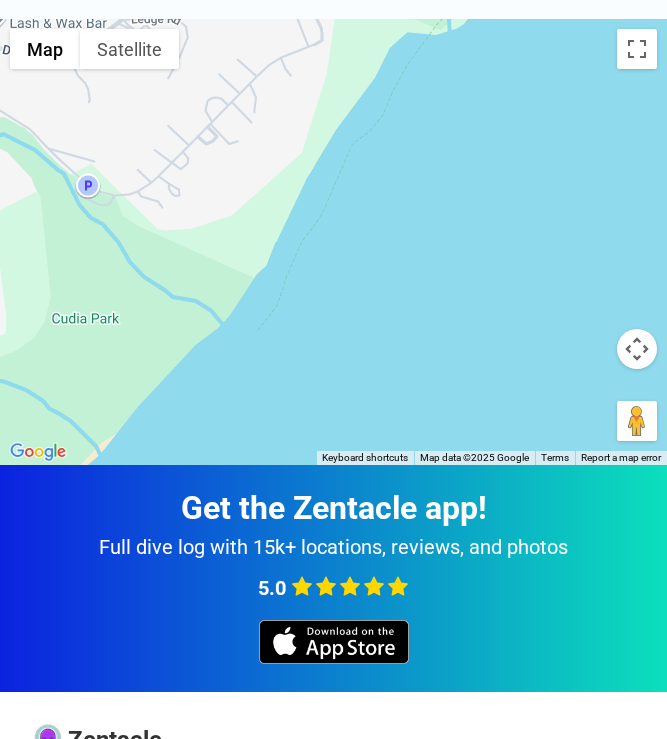 drag, startPoint x: 422, startPoint y: 261, endPoint x: 575, endPoint y: 102, distance: 220.65811 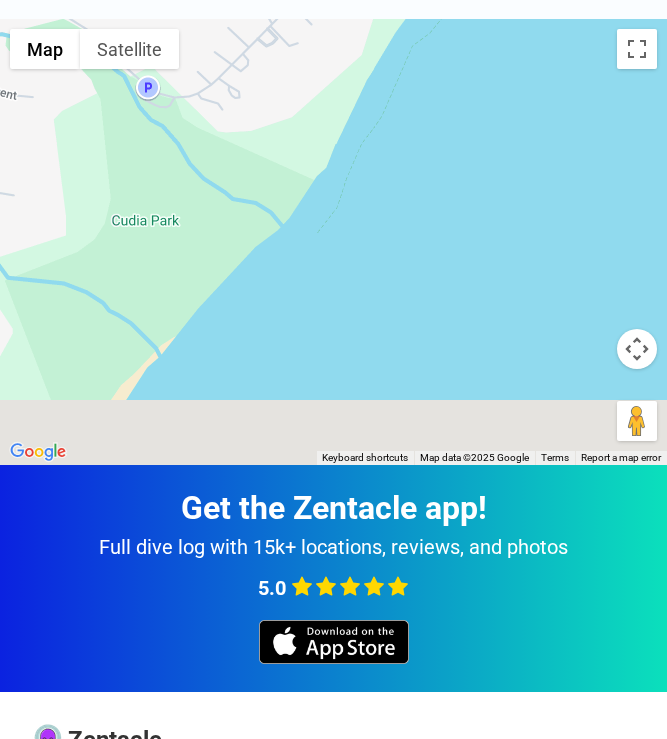 drag, startPoint x: 393, startPoint y: 305, endPoint x: 505, endPoint y: 128, distance: 209.45883 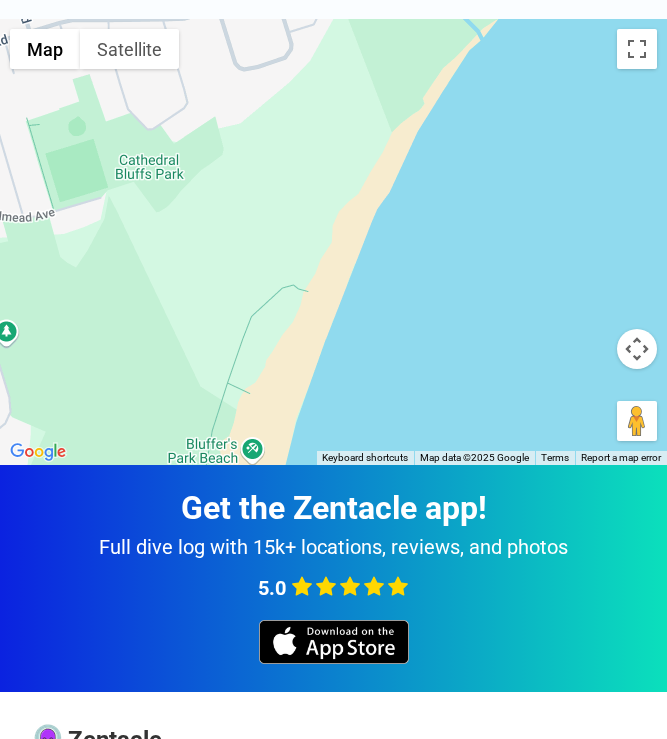 drag, startPoint x: 365, startPoint y: 351, endPoint x: 627, endPoint y: 122, distance: 347.9727 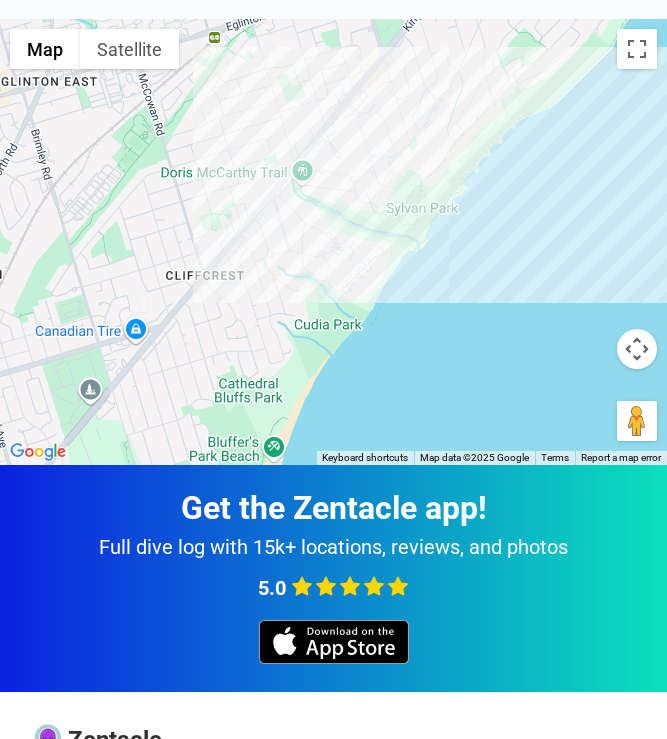 drag, startPoint x: 557, startPoint y: 171, endPoint x: 420, endPoint y: 362, distance: 235.05319 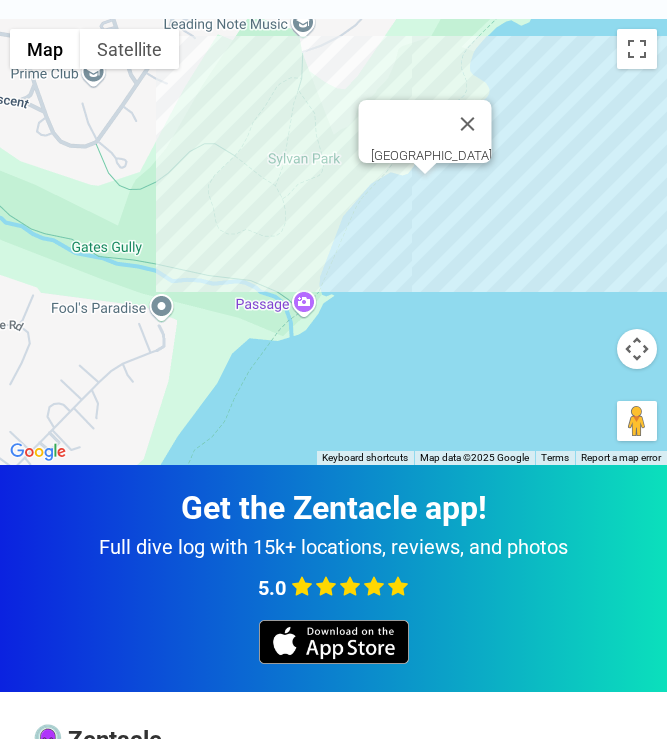 click on "To navigate, press the arrow keys. [GEOGRAPHIC_DATA]" at bounding box center [333, 242] 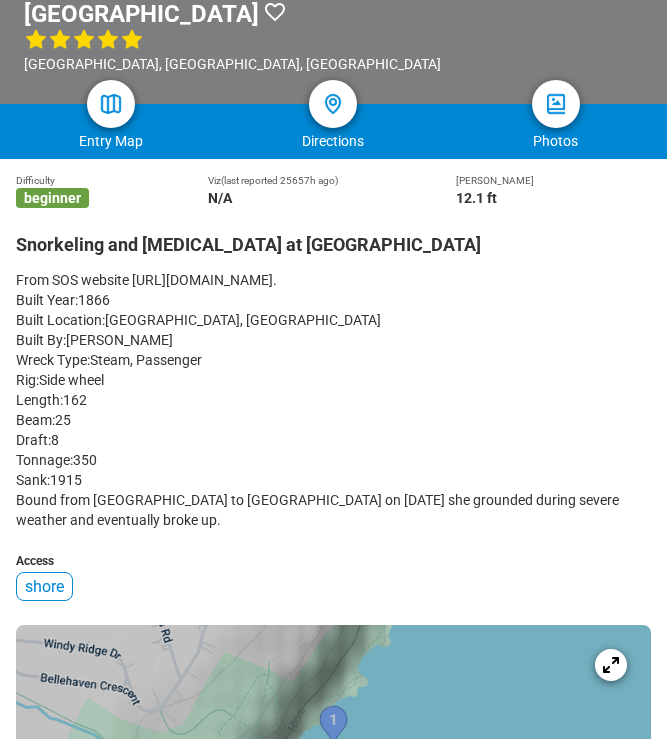 scroll, scrollTop: 311, scrollLeft: 0, axis: vertical 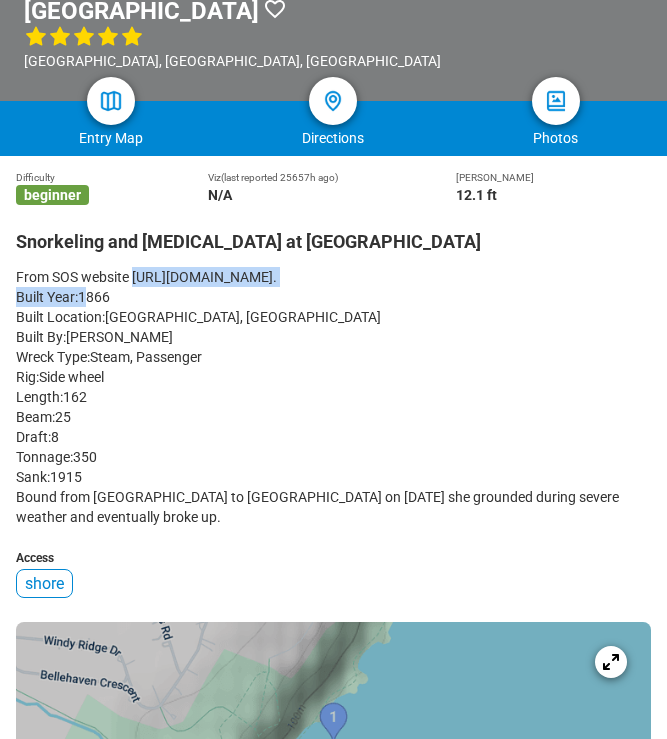 drag, startPoint x: 356, startPoint y: 283, endPoint x: 138, endPoint y: 271, distance: 218.33003 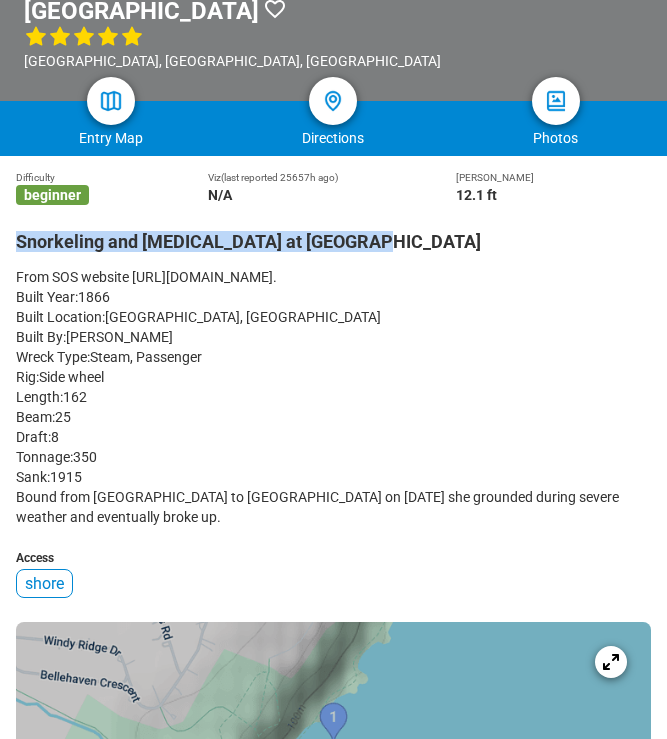 drag, startPoint x: 394, startPoint y: 244, endPoint x: 18, endPoint y: 251, distance: 376.06516 